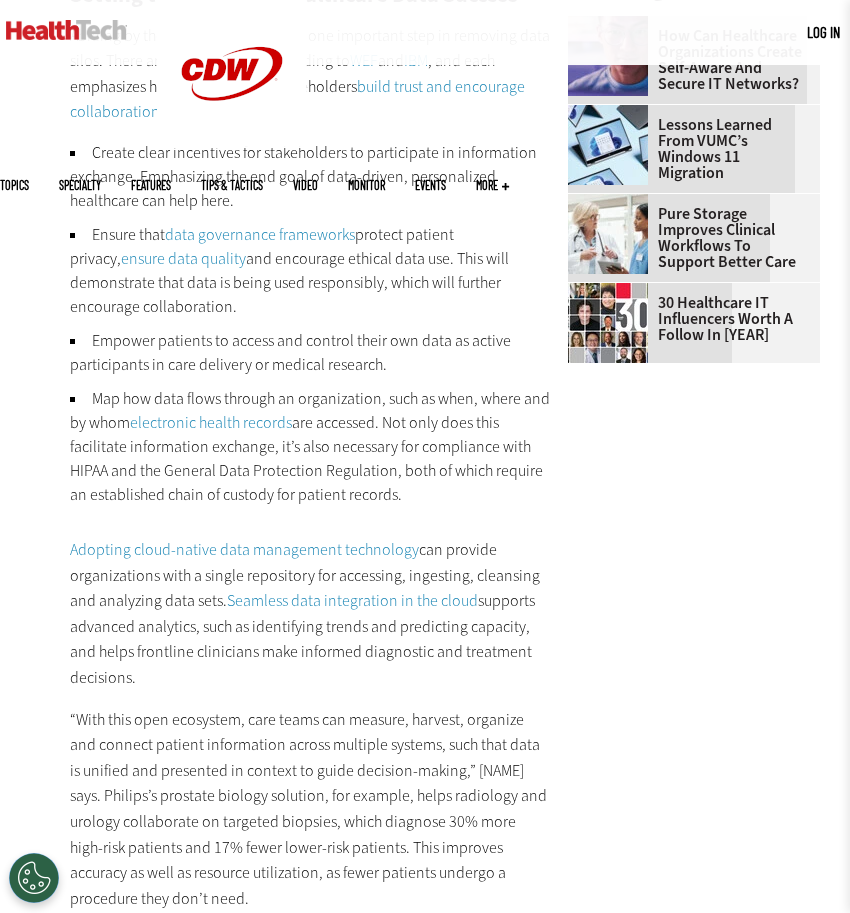 scroll, scrollTop: 2610, scrollLeft: 0, axis: vertical 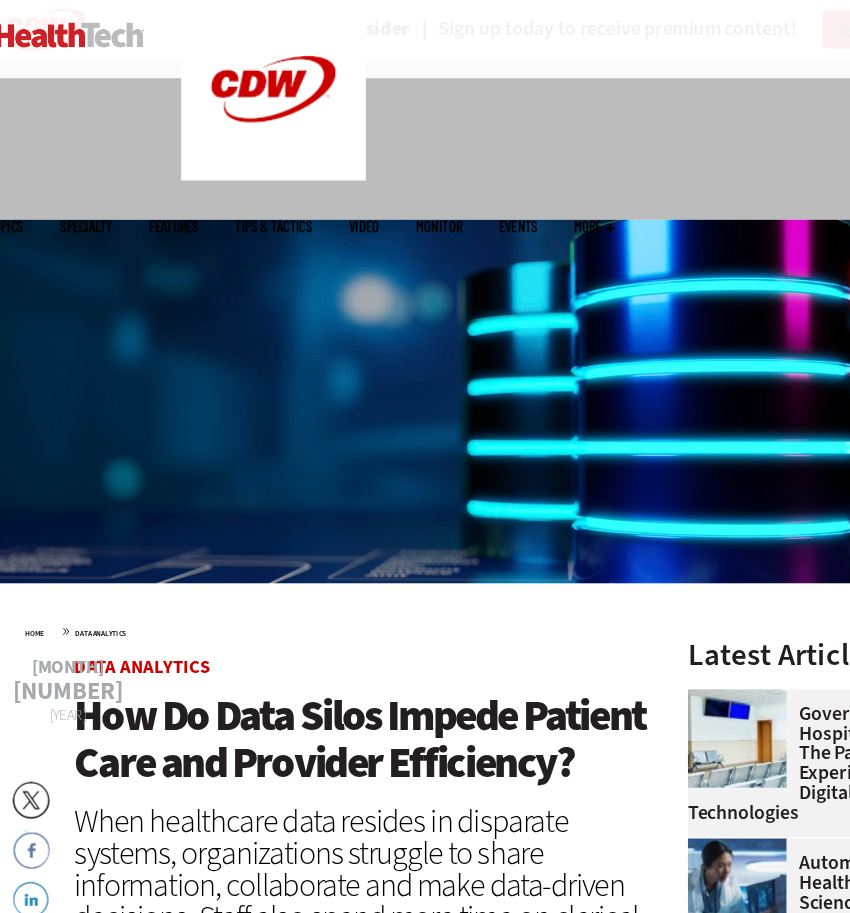 drag, startPoint x: 391, startPoint y: 474, endPoint x: 288, endPoint y: 474, distance: 103 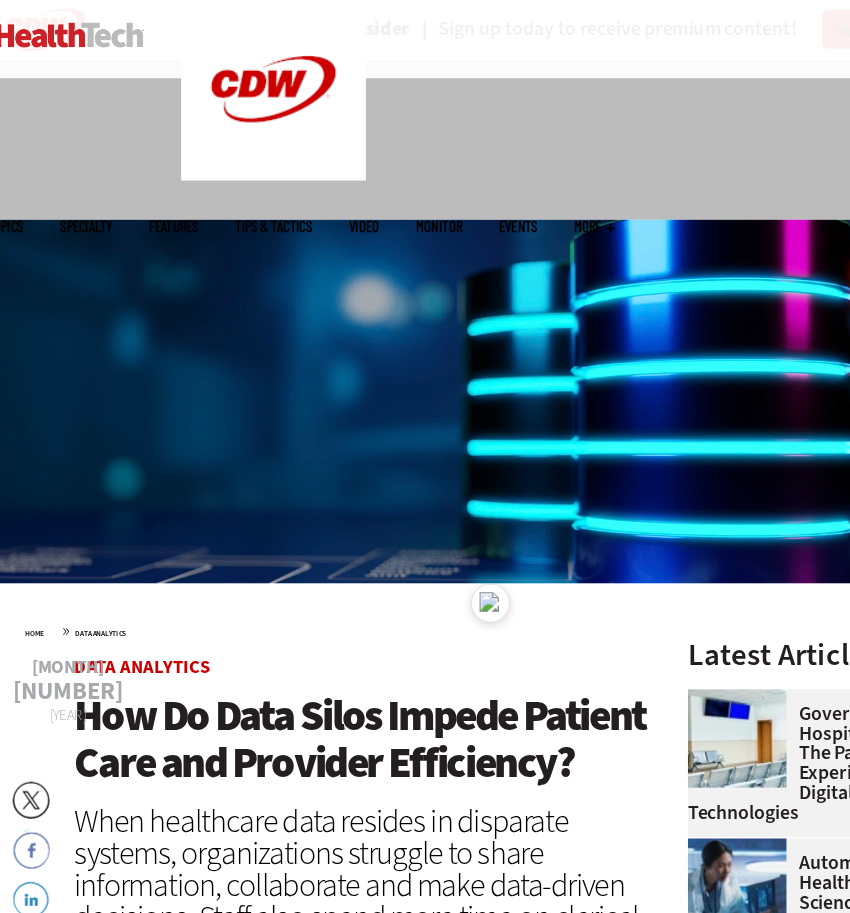 click on "Map how data flows through an organization, such as when, where and by whom  electronic health records  are accessed. Not only does this facilitate information exchange, it’s also necessary for compliance with HIPAA and the General Data Protection Regulation, both of which require an established chain of custody for patient records." at bounding box center [310, 3057] 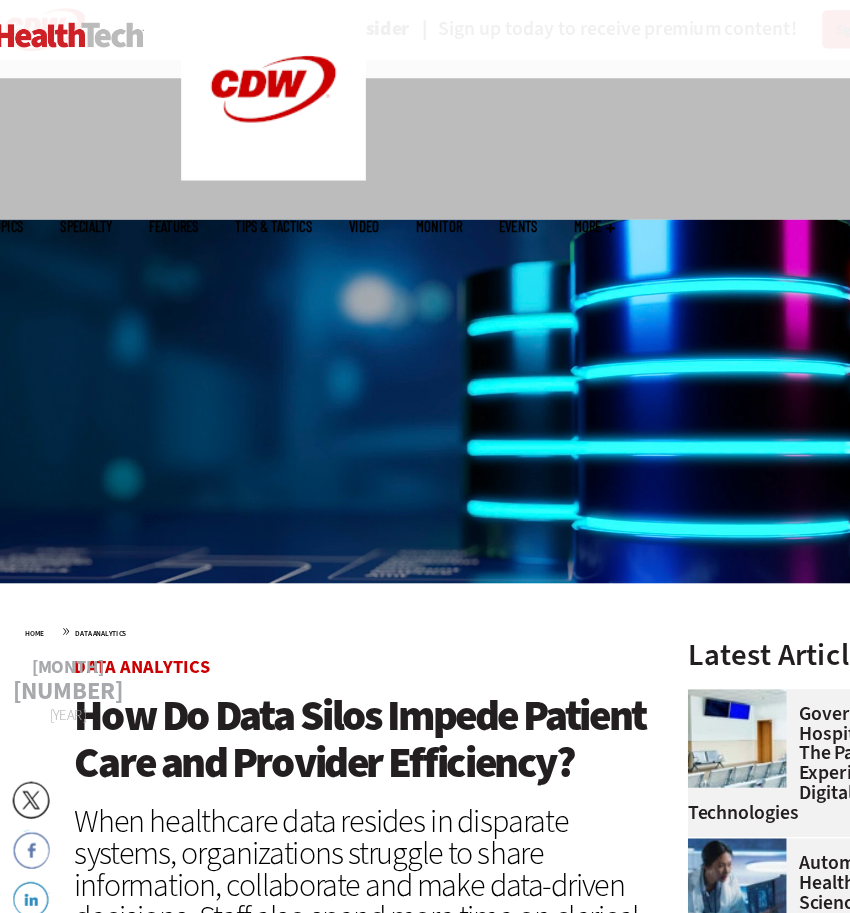 drag, startPoint x: 406, startPoint y: 473, endPoint x: 308, endPoint y: 471, distance: 98.02041 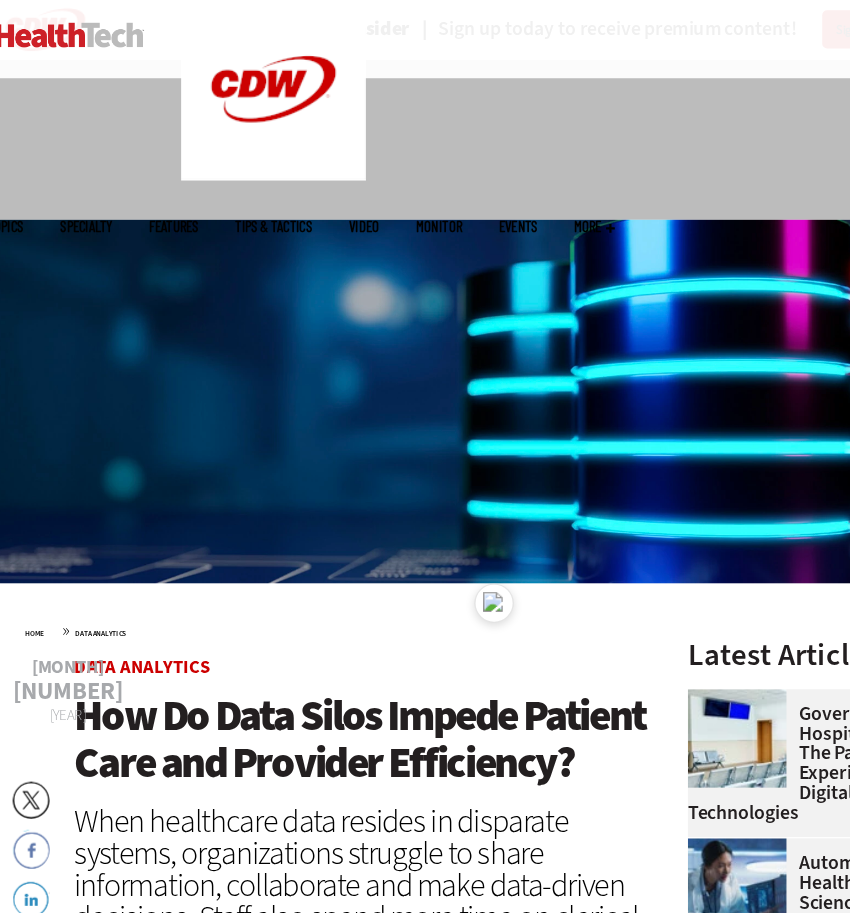 click on "Map how data flows through an organization, such as when, where and by whom  electronic health records  are accessed. Not only does this facilitate information exchange, it’s also necessary for compliance with HIPAA and the General Data Protection Regulation, both of which require an established chain of custody for patient records." at bounding box center (310, 3057) 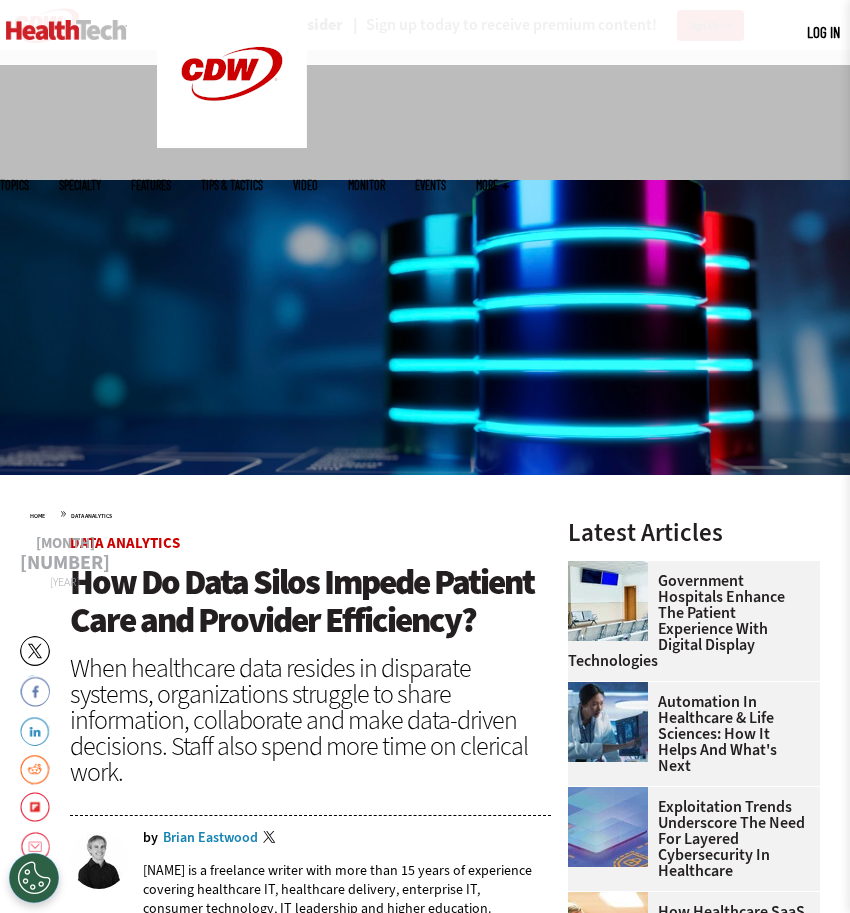 scroll, scrollTop: 0, scrollLeft: 0, axis: both 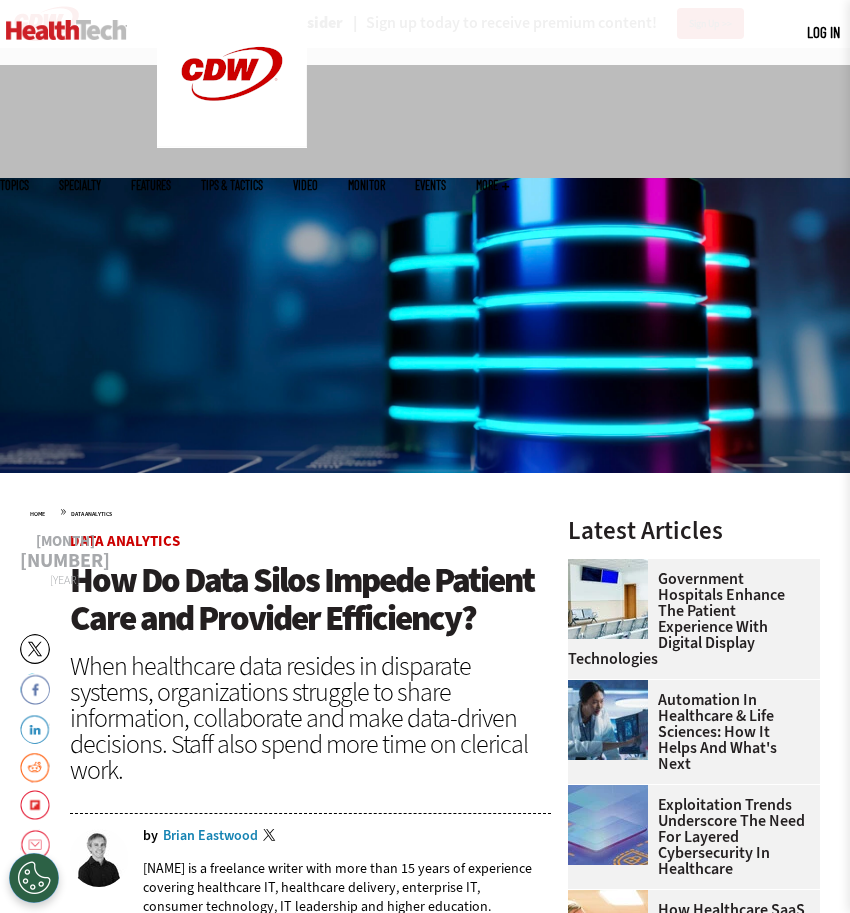 click on "public health agencies struggle to share data" at bounding box center (325, 1214) 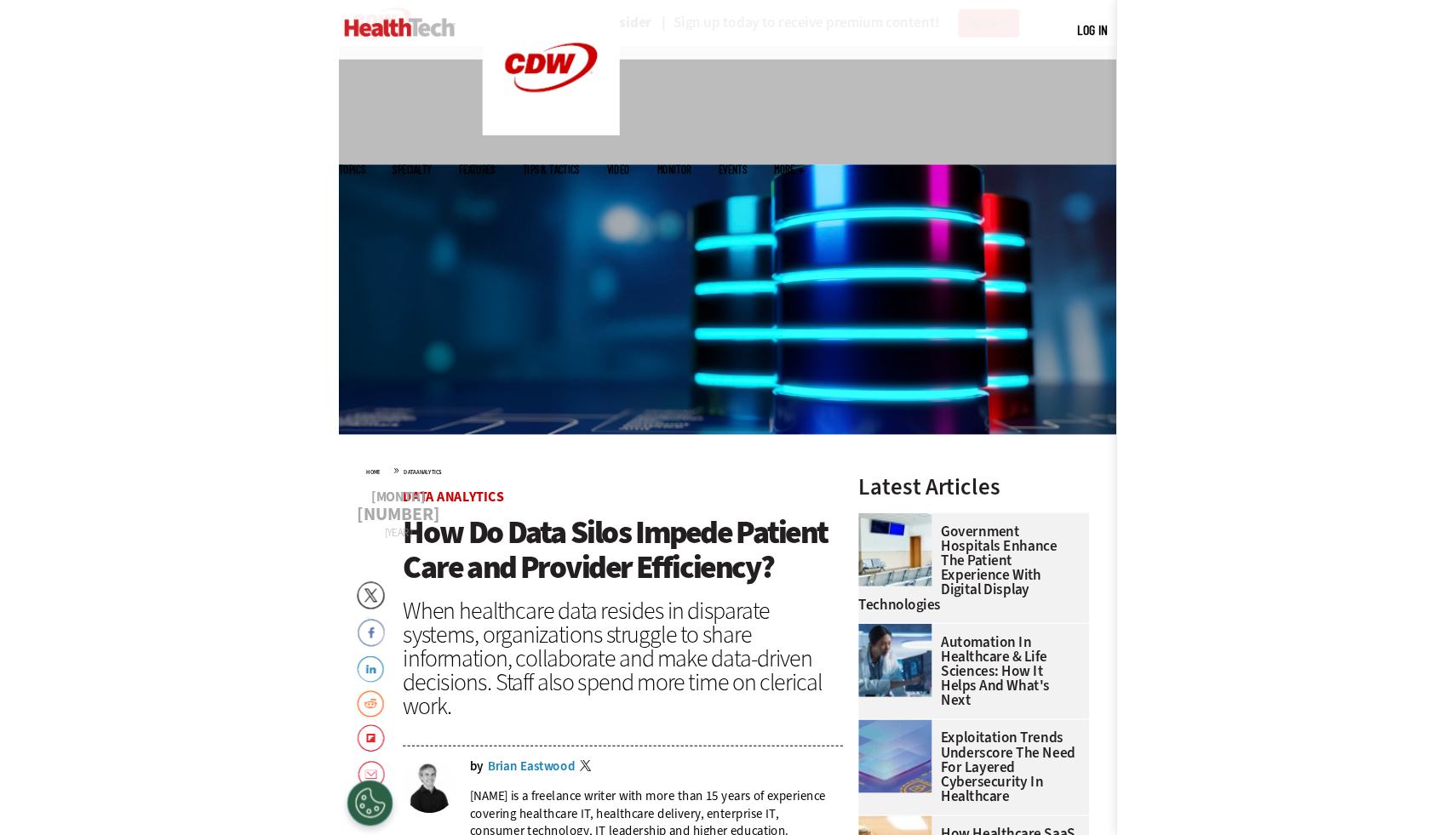 scroll, scrollTop: 538, scrollLeft: 0, axis: vertical 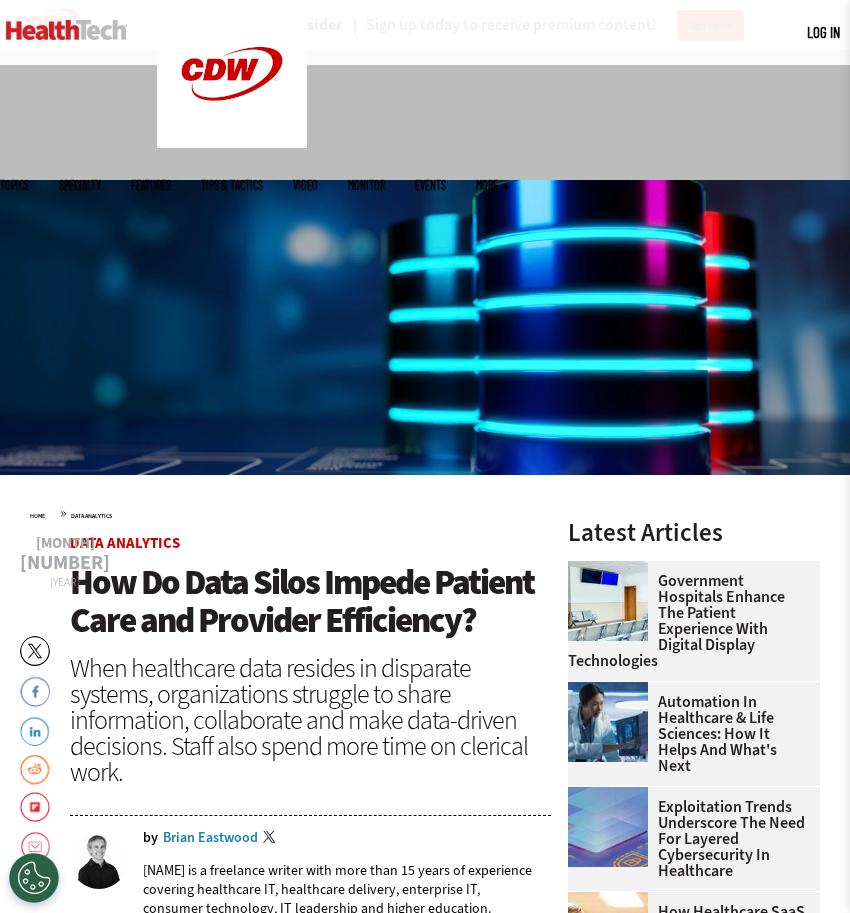 click on "This leads to what the  World Economic Forum describes  as “a fragmented landscape of vital health information, hindering a comprehensive understanding of patient health and journeys.” Data silos make it difficult to provide distinctive treatments to patients with unique needs, WEF adds. Silos mean  public health agencies struggle to share data , which poses challenges for incident response, and they contribute to  poor coordination in the drug development process , which causes delays in bringing necessary treatments to market." at bounding box center [310, 1203] 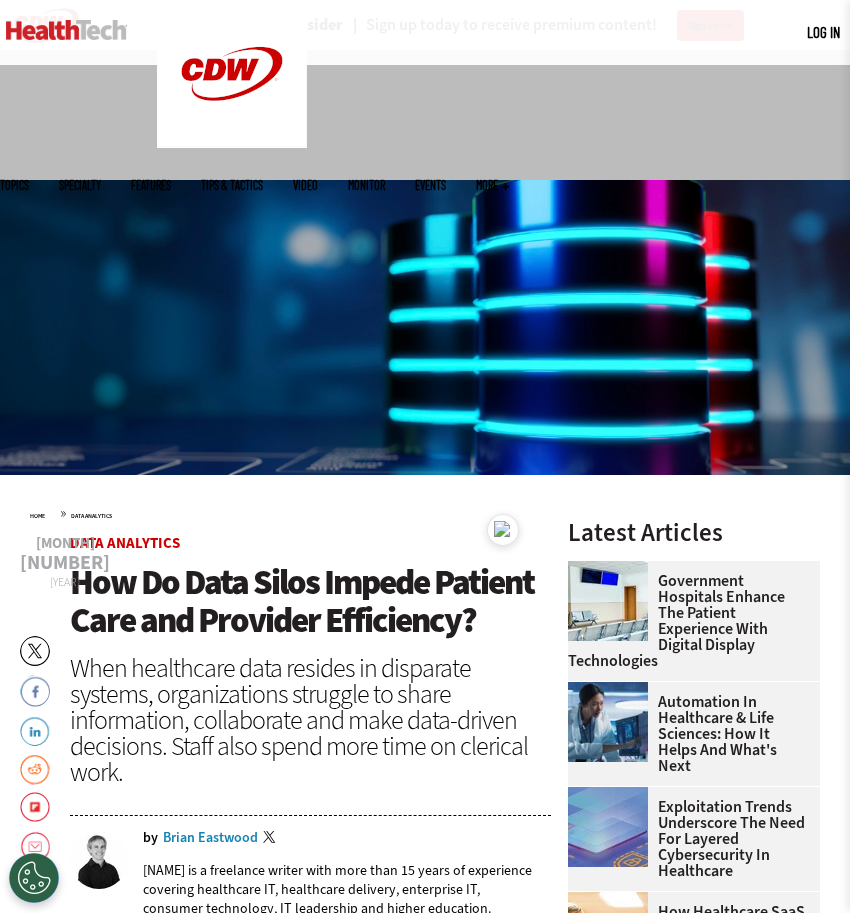 click on "This leads to what the  World Economic Forum describes  as “a fragmented landscape of vital health information, hindering a comprehensive understanding of patient health and journeys.” Data silos make it difficult to provide distinctive treatments to patients with unique needs, WEF adds. Silos mean  public health agencies struggle to share data , which poses challenges for incident response, and they contribute to  poor coordination in the drug development process , which causes delays in bringing necessary treatments to market." at bounding box center [310, 1203] 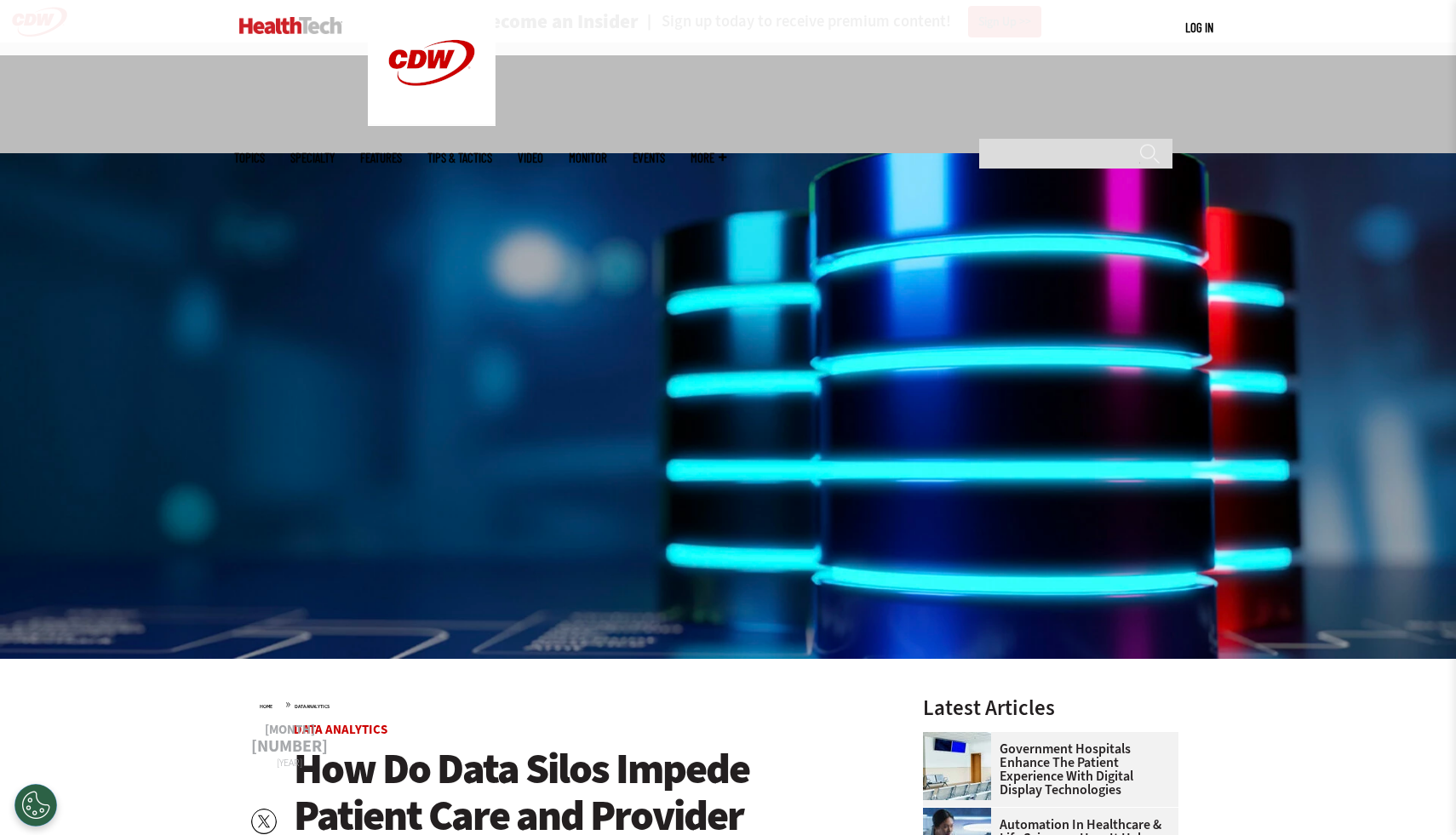 scroll, scrollTop: 0, scrollLeft: 0, axis: both 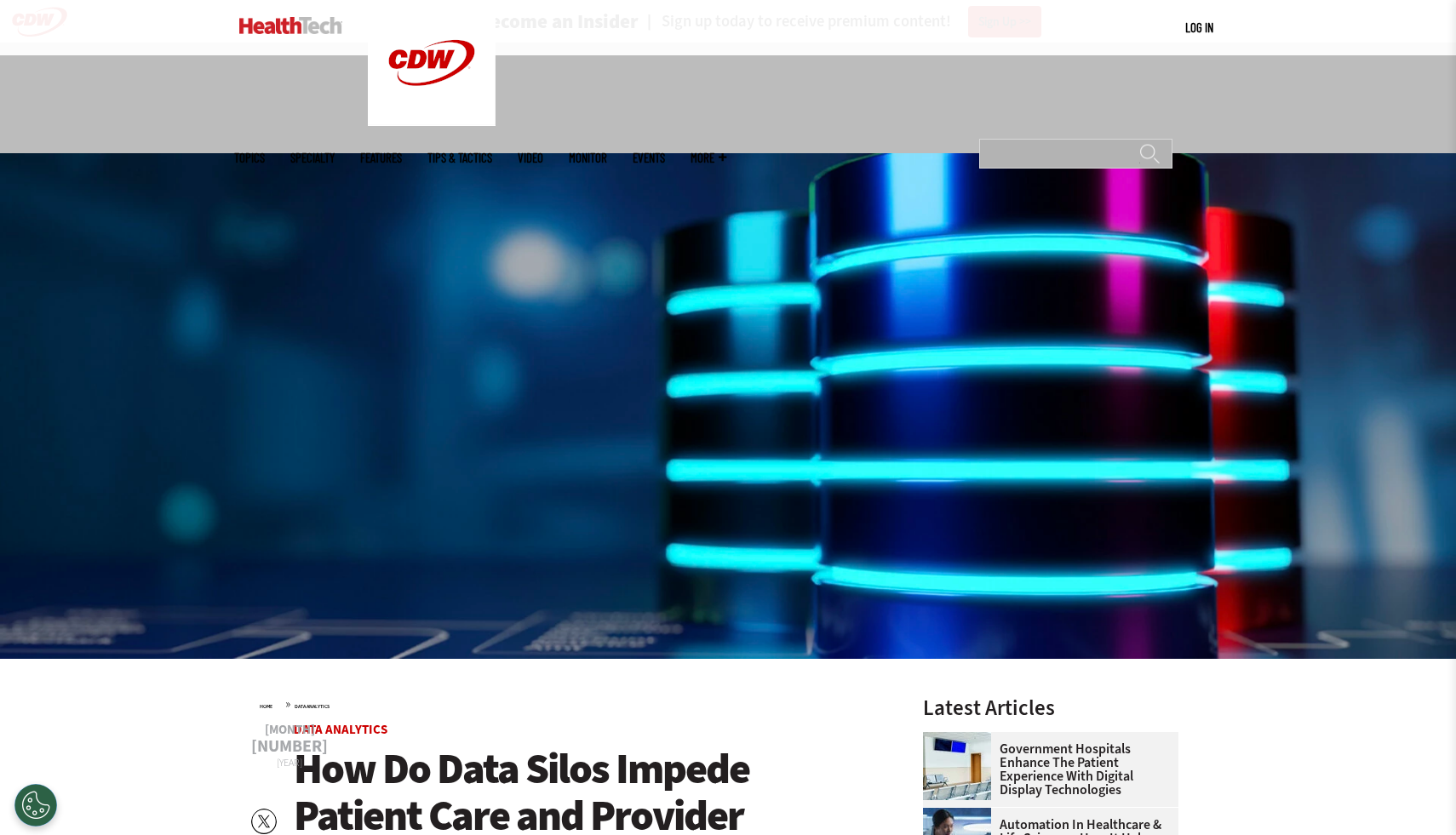 click on "Search" at bounding box center (1075, 153) 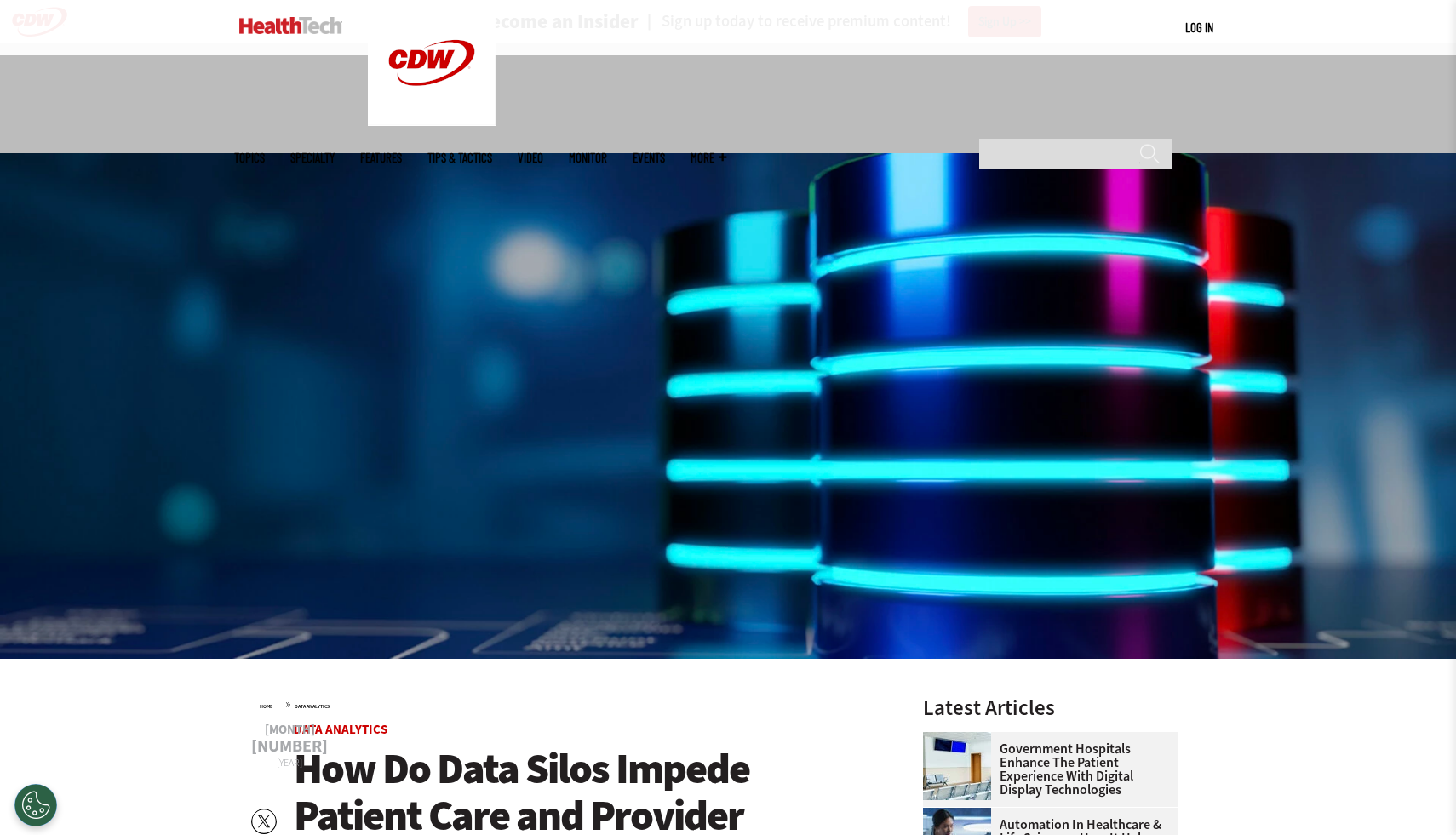 click on "MENU
Log in
Mobile menu
Topics
Artificial Intelligence
Cloud
Data Analytics
Data Center
Digital Workspace
Hardware
Internet
Management
Networking
Patient-Centered Care
Security
Software
Specialty
Ambulatory Care
Biotech
Hospitals" at bounding box center (728, 2313) 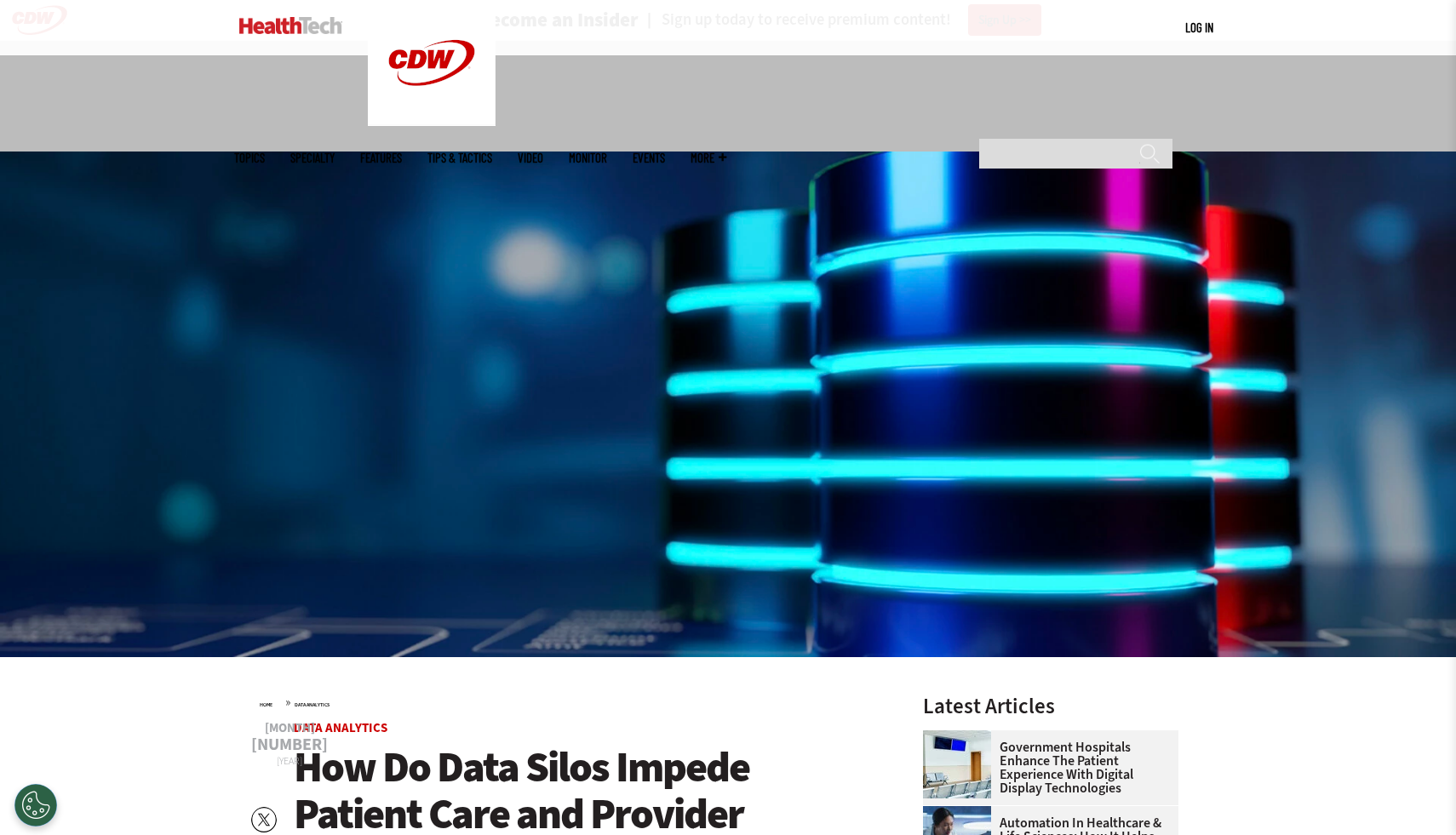 scroll, scrollTop: 2077, scrollLeft: 0, axis: vertical 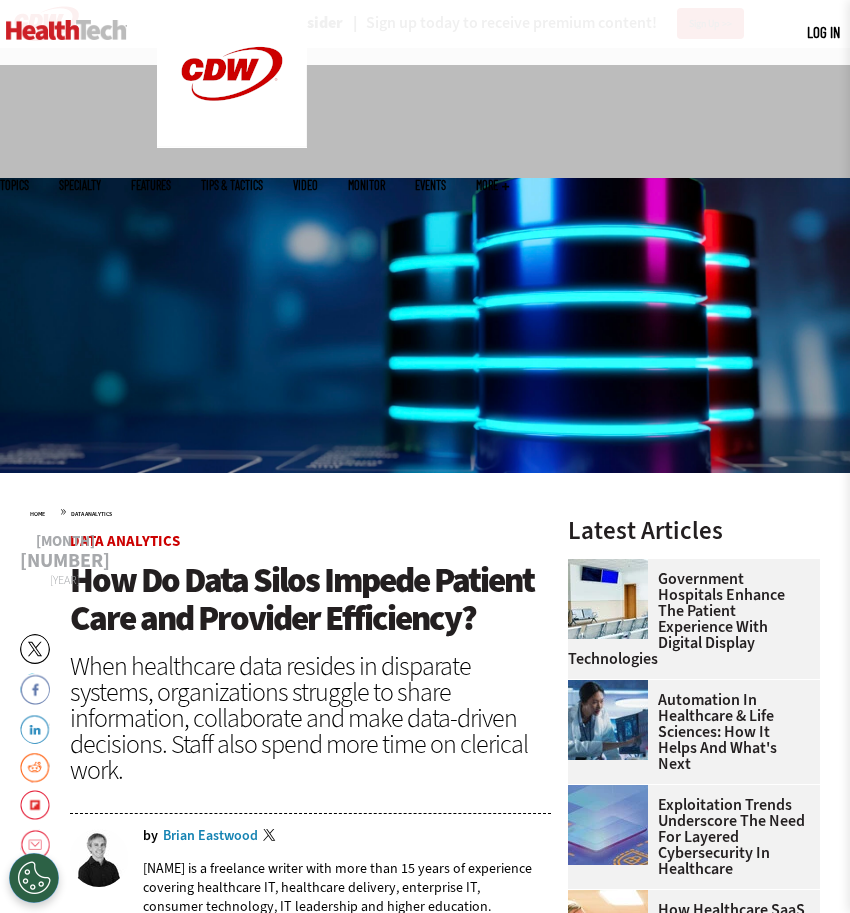 click on "Apr
22
2025
Twitter Facebook LinkedIn Reddit Flipboard Email
Data Analytics
How Do Data Silos Impede Patient Care and Provider Efficiency?
When healthcare data resides in disparate systems, organizations struggle to share information, collaborate and make data-driven decisions. Staff also spend more time on clerical work." at bounding box center [425, 2870] 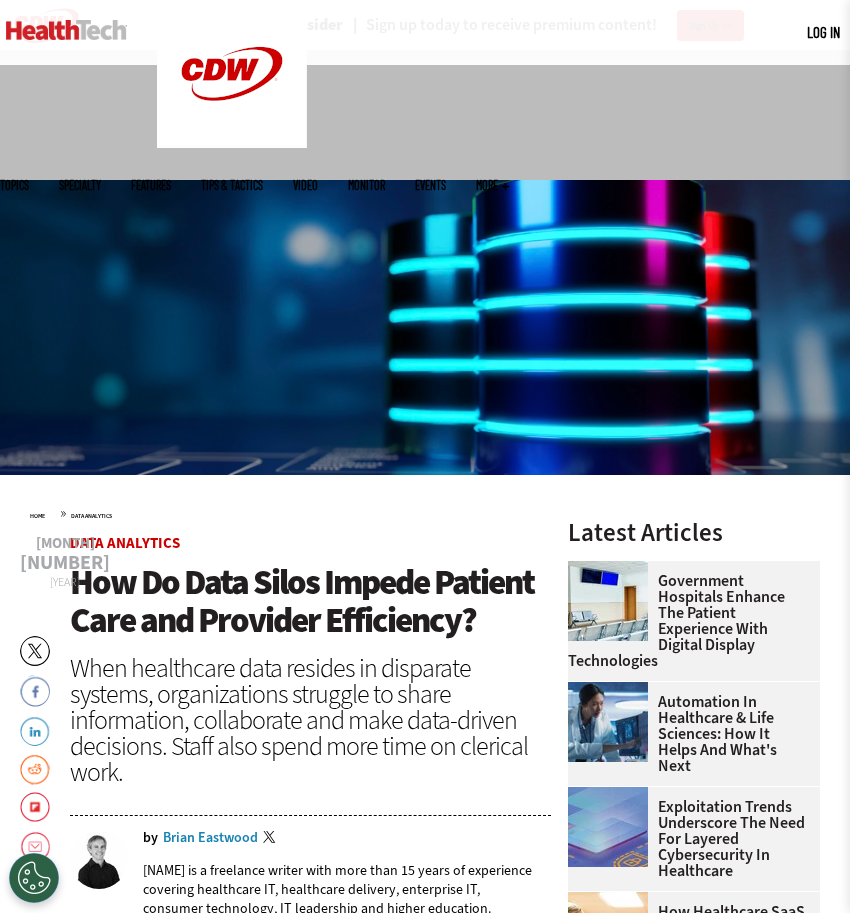 scroll, scrollTop: 0, scrollLeft: 0, axis: both 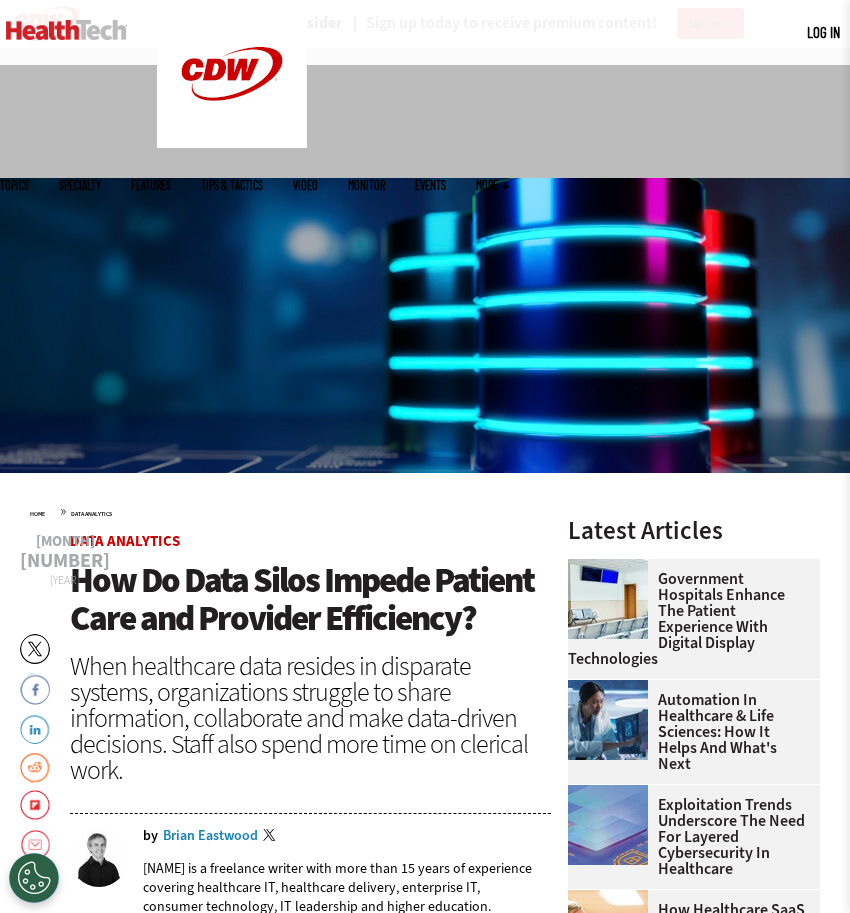 click on "Brian Eastwood" at bounding box center (210, 836) 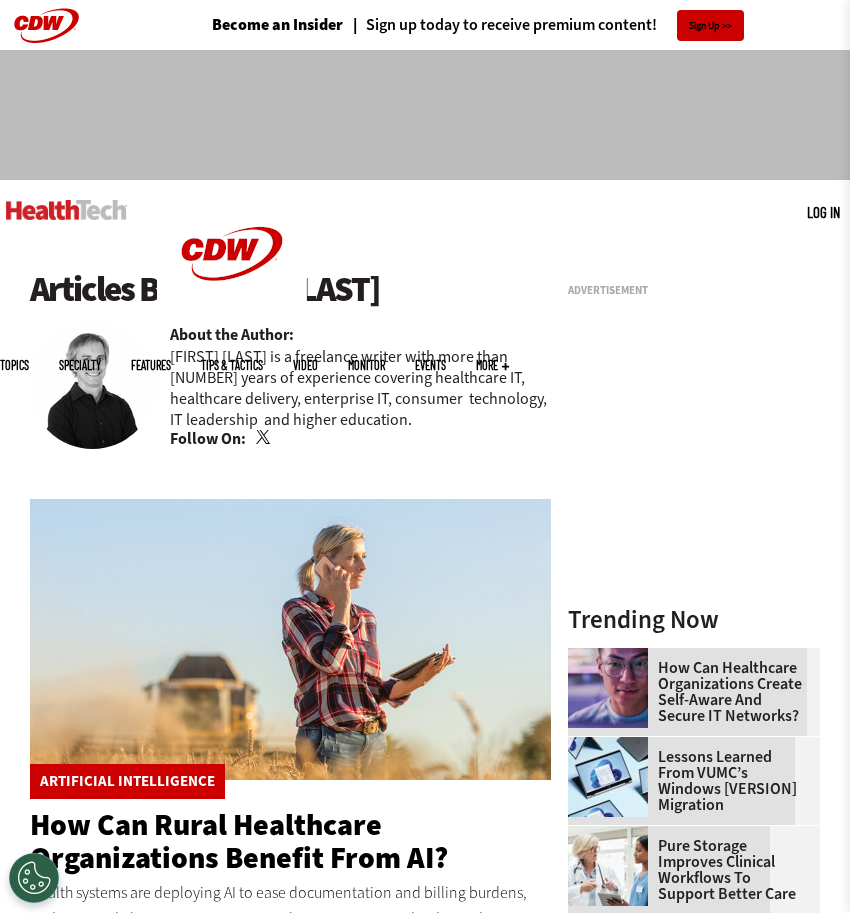 scroll, scrollTop: 0, scrollLeft: 0, axis: both 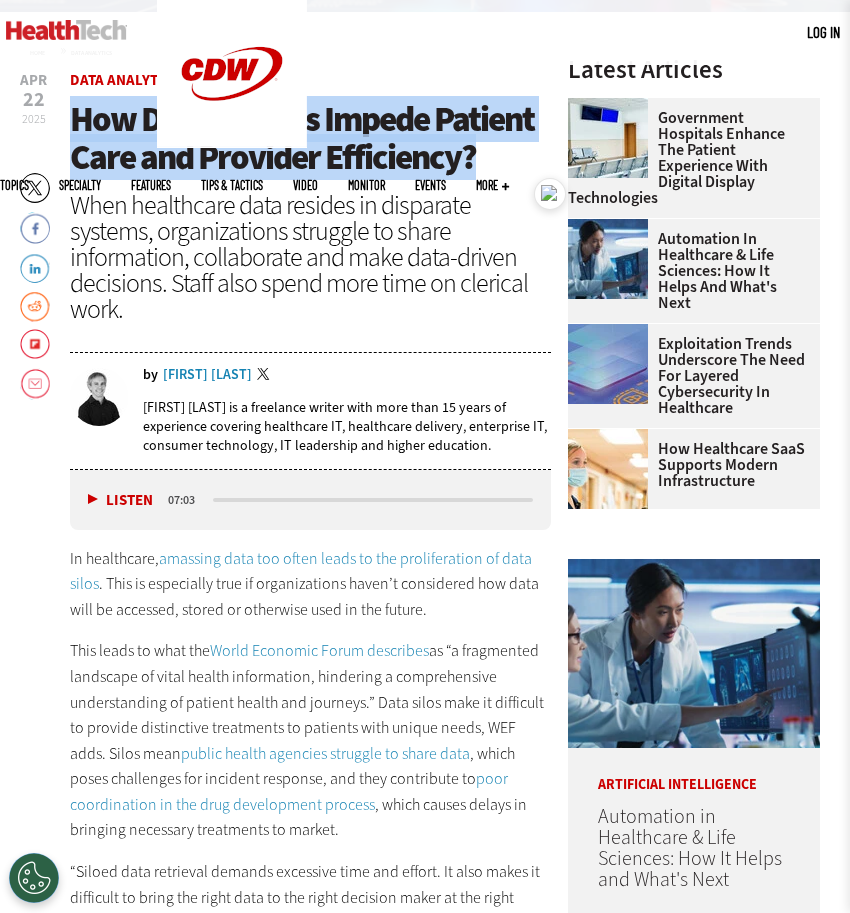 drag, startPoint x: 71, startPoint y: 118, endPoint x: 490, endPoint y: 160, distance: 421.09976 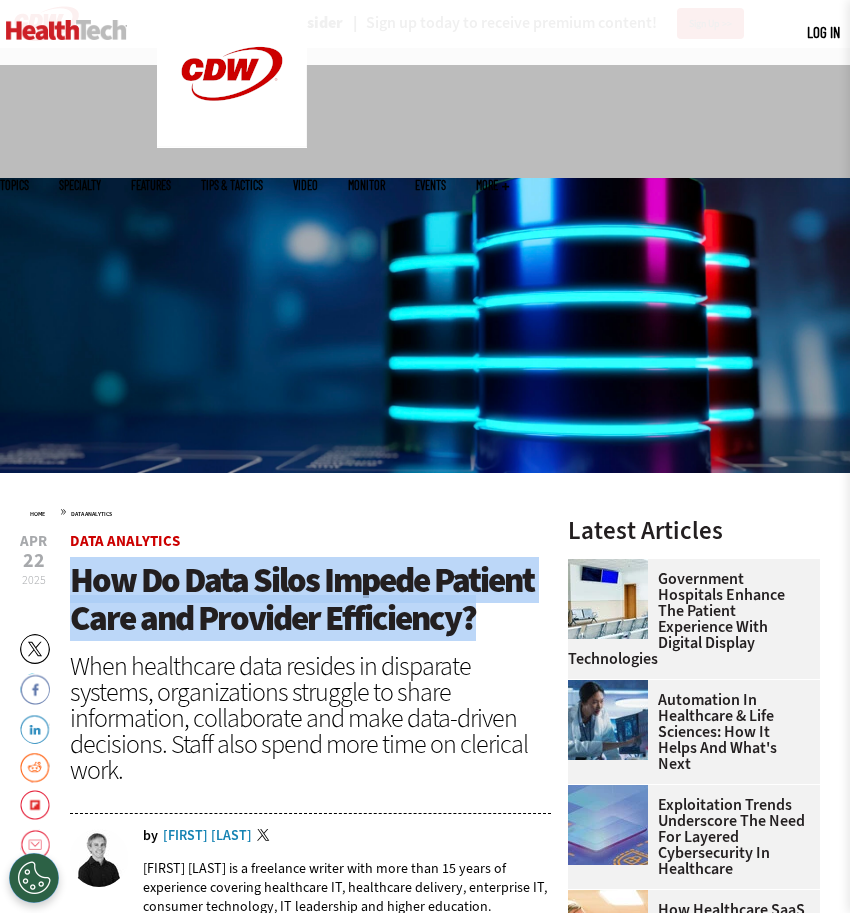 scroll, scrollTop: 4938, scrollLeft: 0, axis: vertical 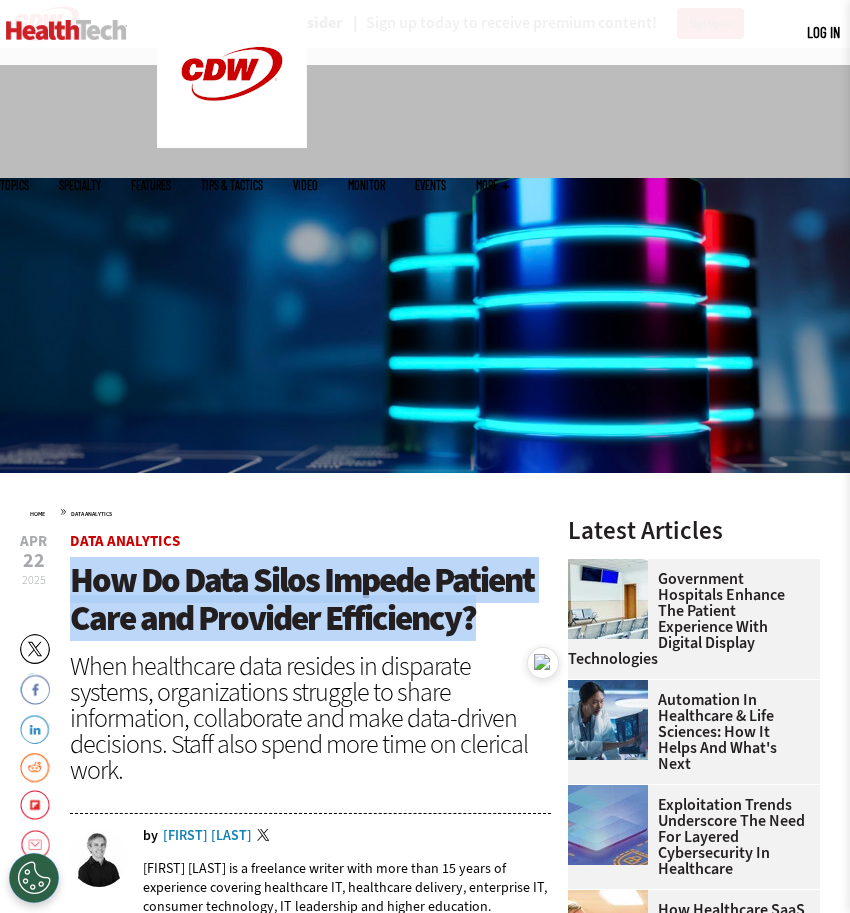 drag, startPoint x: 66, startPoint y: 584, endPoint x: 223, endPoint y: 641, distance: 167.02695 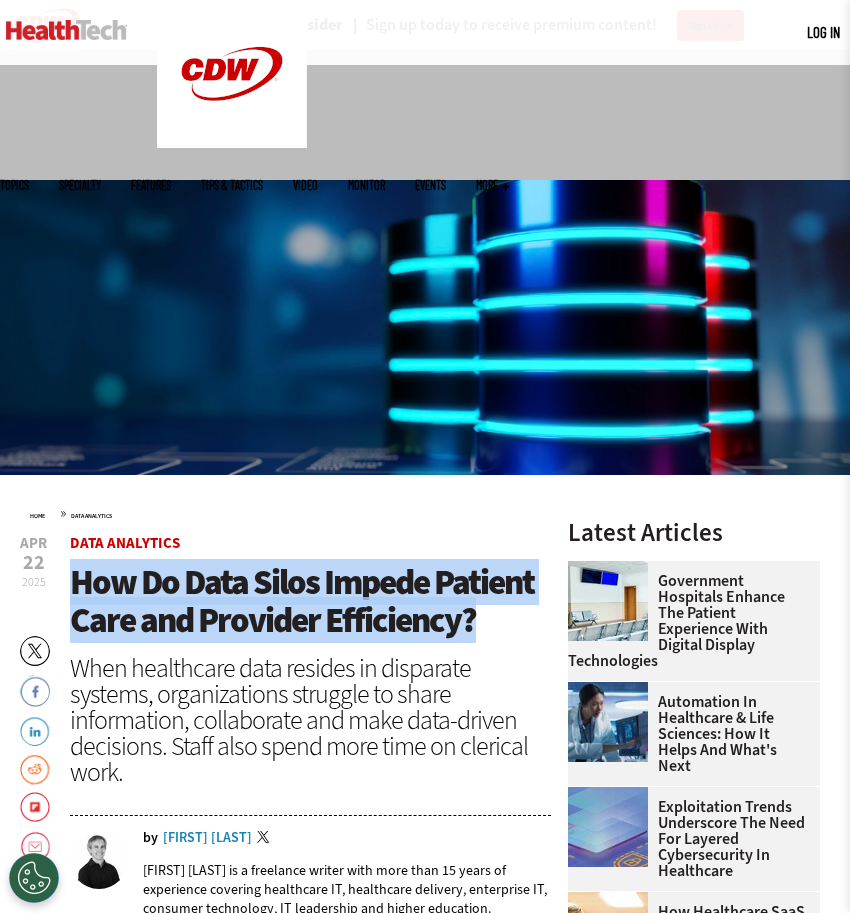 scroll, scrollTop: 0, scrollLeft: 0, axis: both 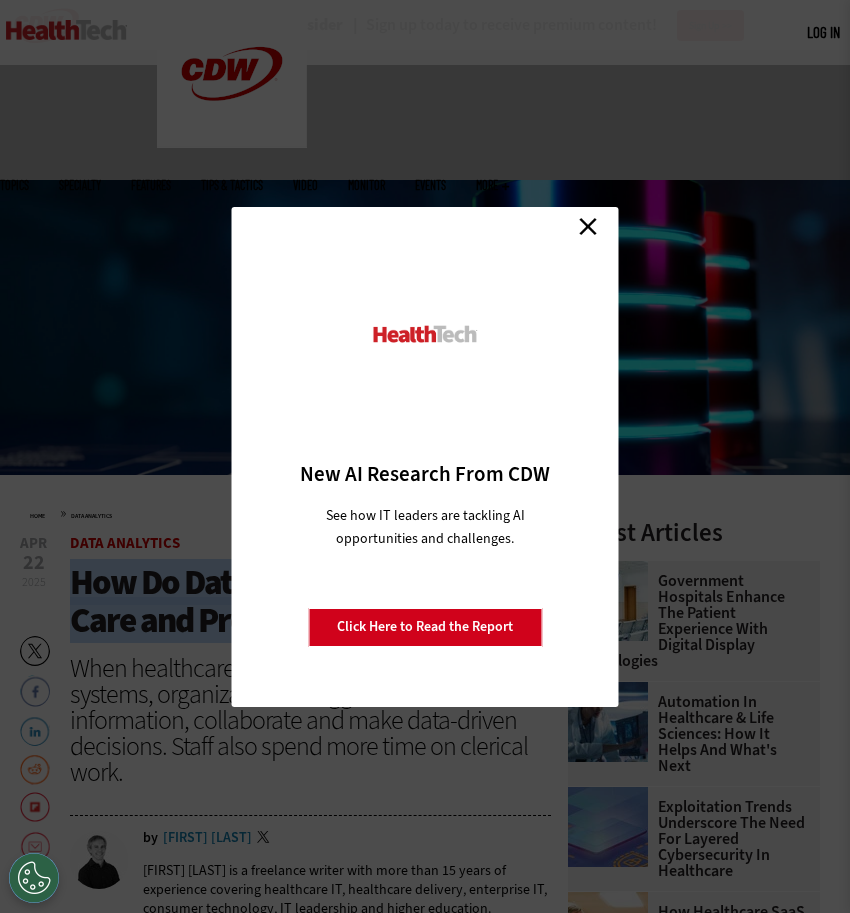 click on "Close" at bounding box center (588, 227) 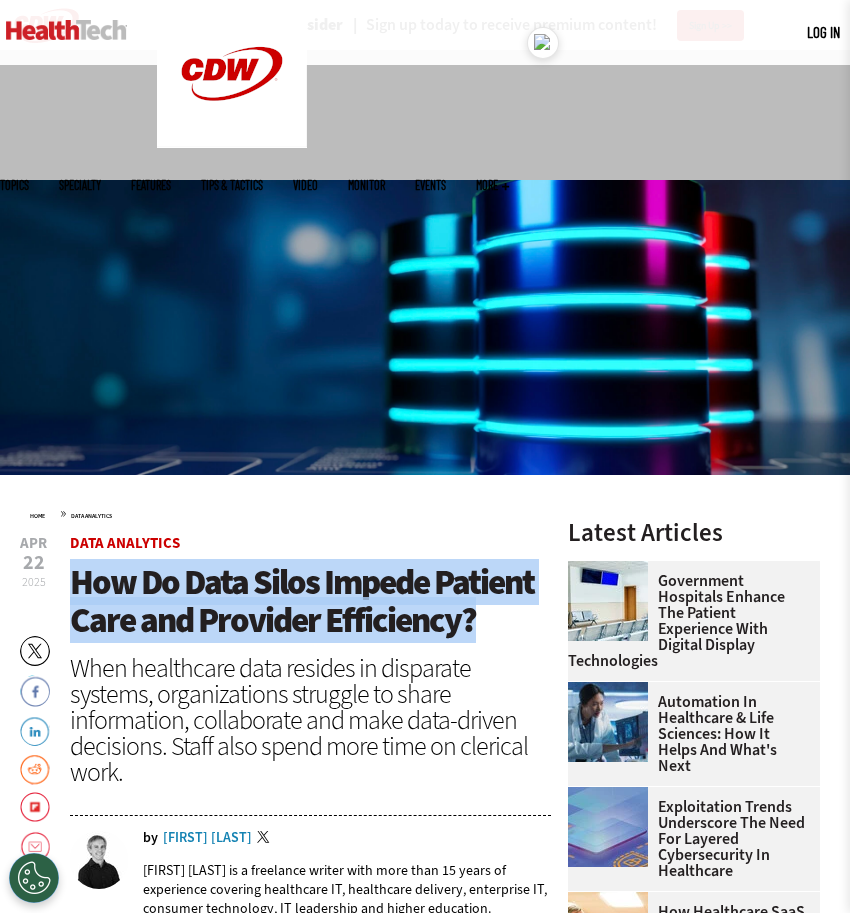 scroll, scrollTop: 2330, scrollLeft: 0, axis: vertical 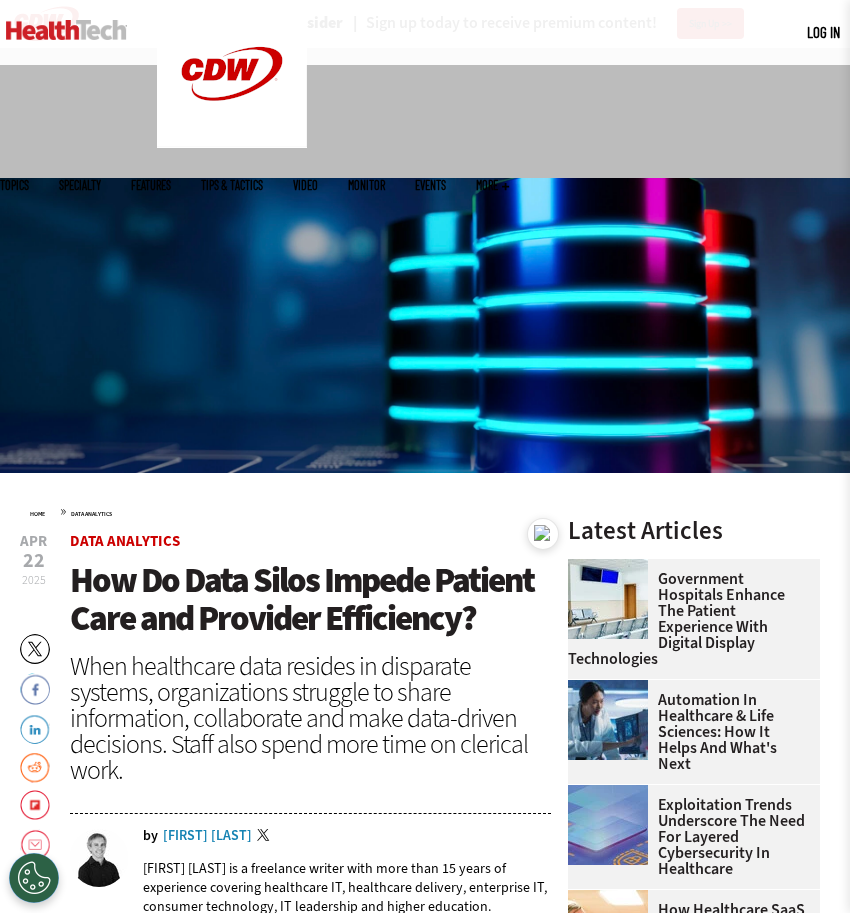 click on "Adopting cloud-native data management technology  can provide organizations with a single repository for accessing, ingesting, cleansing and analyzing data sets.  Seamless data integration in the cloud  supports advanced analytics, such as identifying trends and predicting capacity, and helps frontline clinicians make informed diagnostic and treatment decisions." at bounding box center (310, 3196) 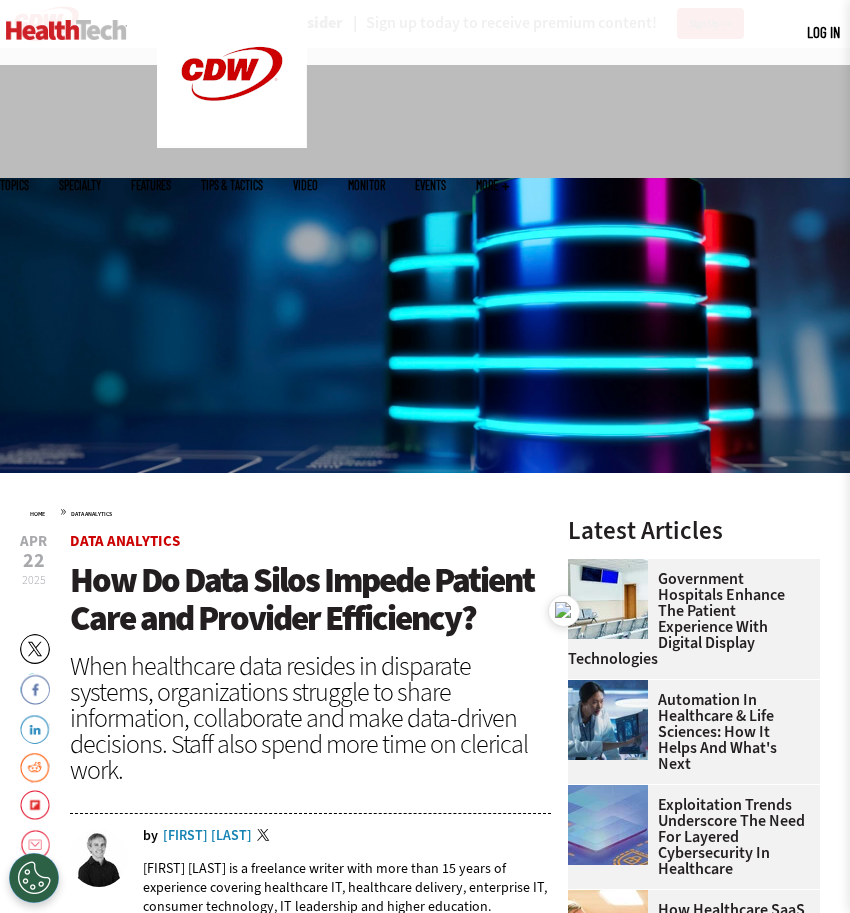 drag, startPoint x: 154, startPoint y: 584, endPoint x: 226, endPoint y: 515, distance: 99.724625 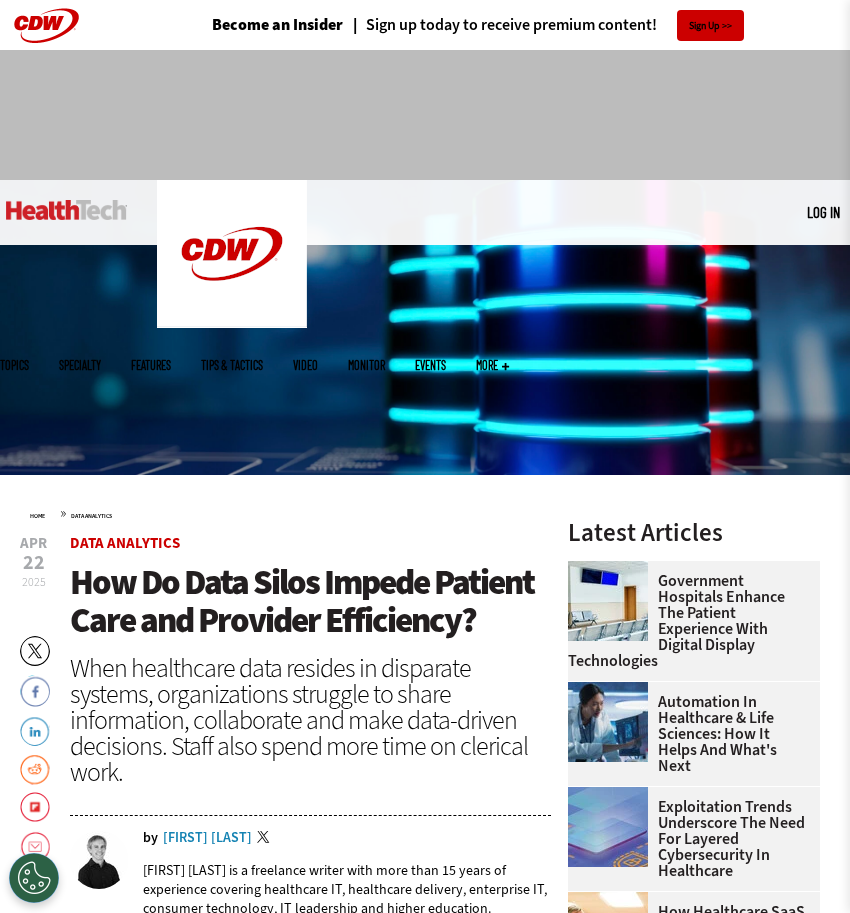 scroll, scrollTop: 0, scrollLeft: 0, axis: both 